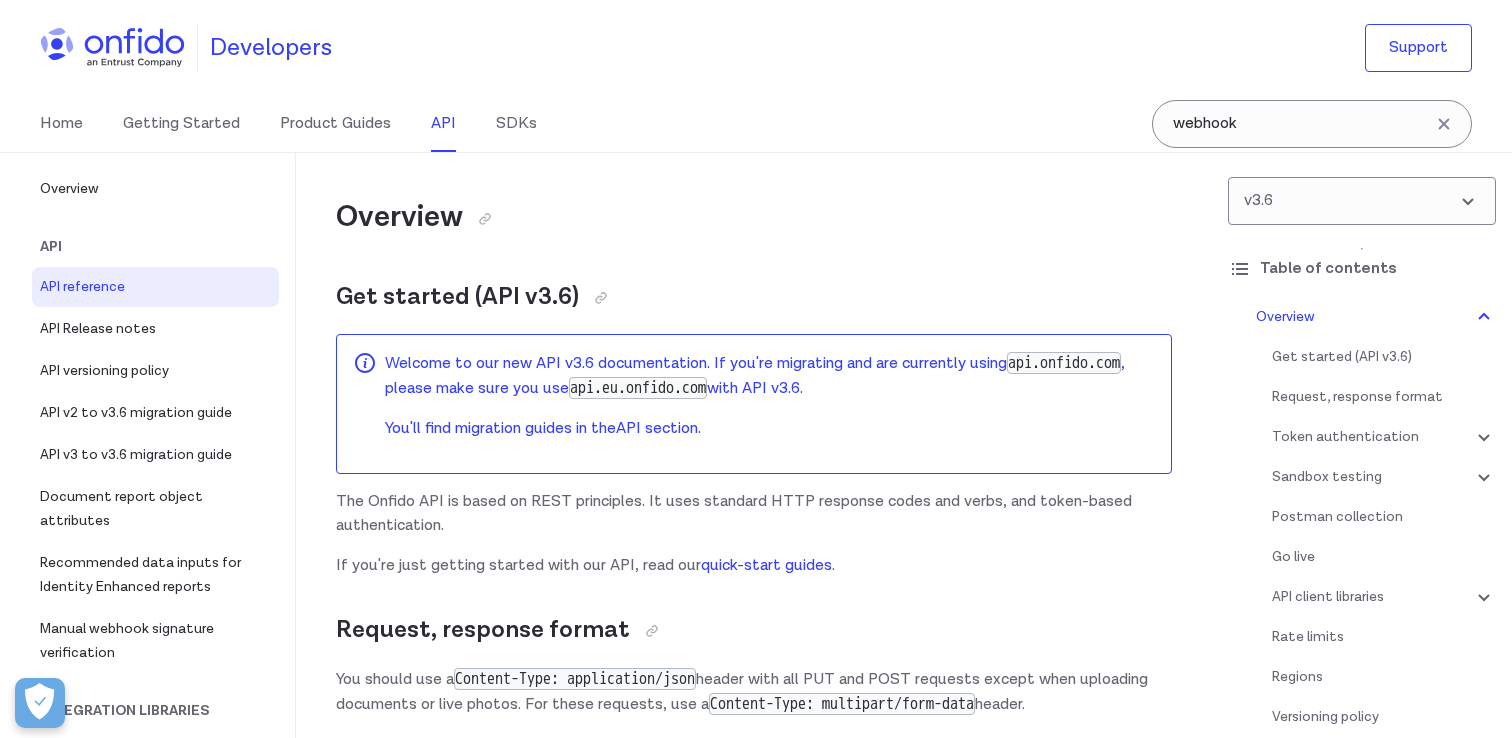scroll, scrollTop: 16411, scrollLeft: 0, axis: vertical 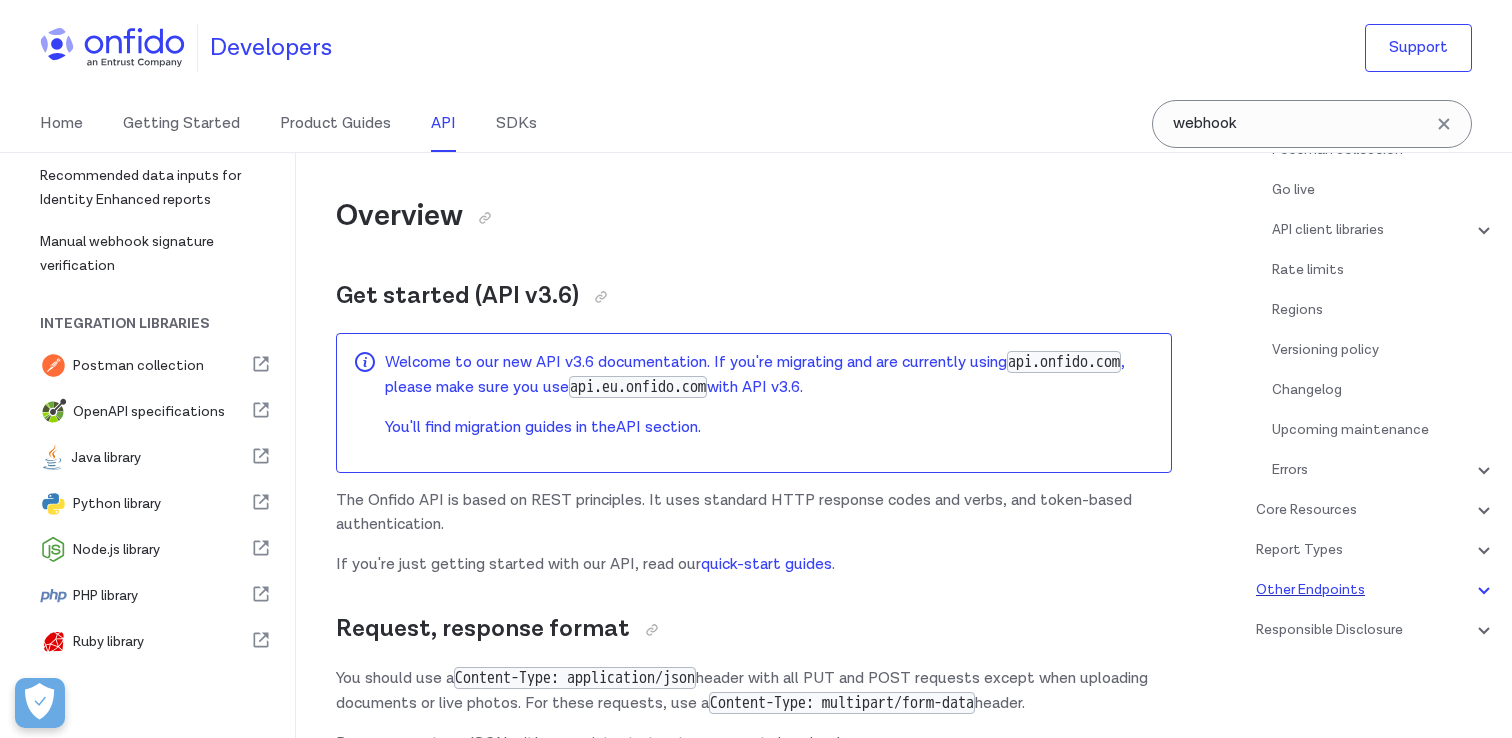 click at bounding box center (1484, 590) 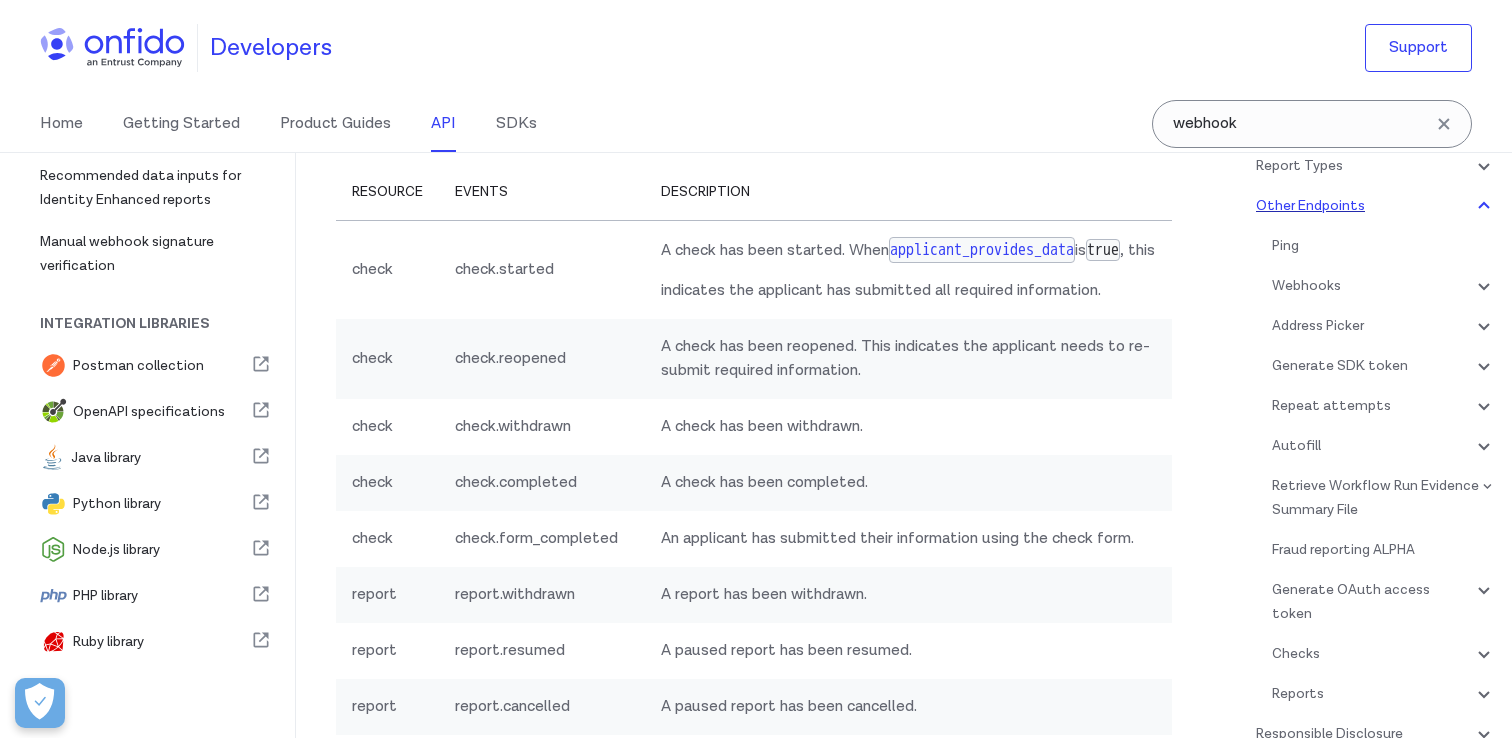 scroll, scrollTop: 228, scrollLeft: 0, axis: vertical 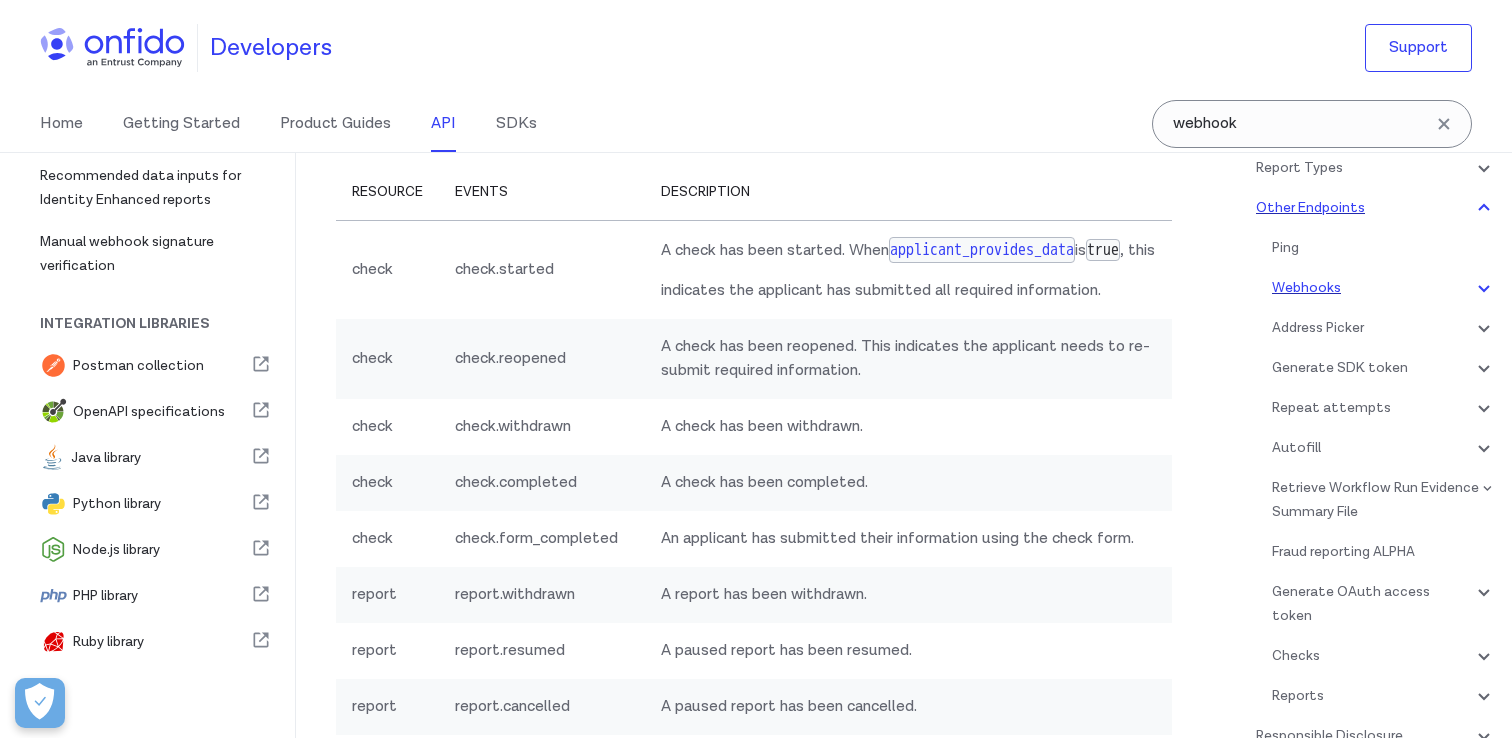 click on "Webhooks" at bounding box center (1384, 288) 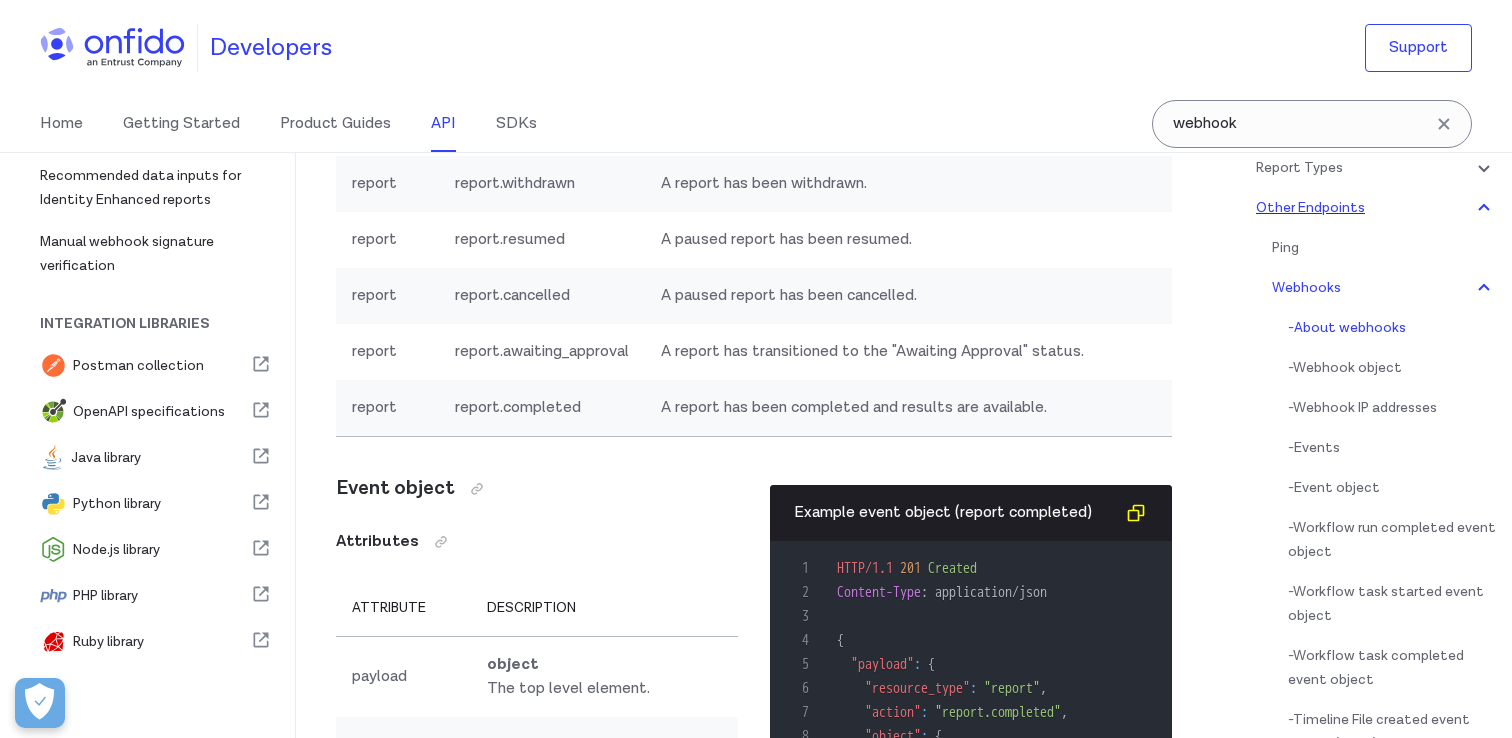 scroll, scrollTop: 177526, scrollLeft: 0, axis: vertical 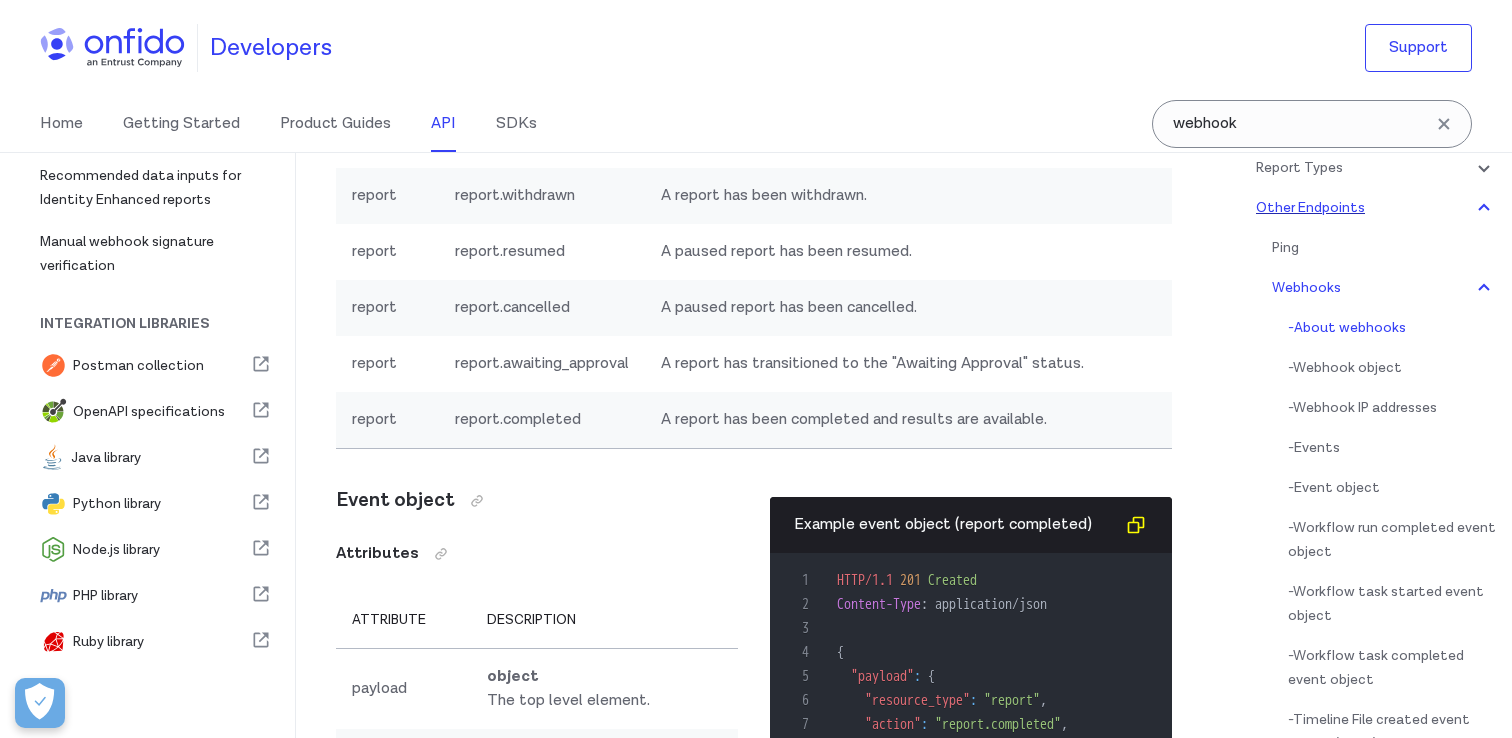click on "v3.6 Table of contents Overview Get started (API v3.6) Request, response format Token authentication - OAuth access tokens - OAuth access token rotation - API tokens - API token rotation - SDK tokens Sandbox testing - Sandbox and live differences - Sample document and photo files - Simulating verification reports in the sandbox - Simulating Document reports in the sandbox - Simulating Facial Similarity reports in the sandbox - Pre-determined responses for Repeat Attempts - Sandbox testing with Profile Data Capture tasks - Sandbox testing for API generated reports Postman collection Go live API client libraries - OpenAPI specification Rate limits Regions Versioning policy Changelog Upcoming maintenance Errors - Example error object - Error codes and what to do Core Resources Applicants - Applicants with Sanctioned Documents - Applicant object - ID number object - Address object - Location object - Forbidden characters - Create applicant - Retrieve applicant - Update applicant -" at bounding box center (1362, 445) 